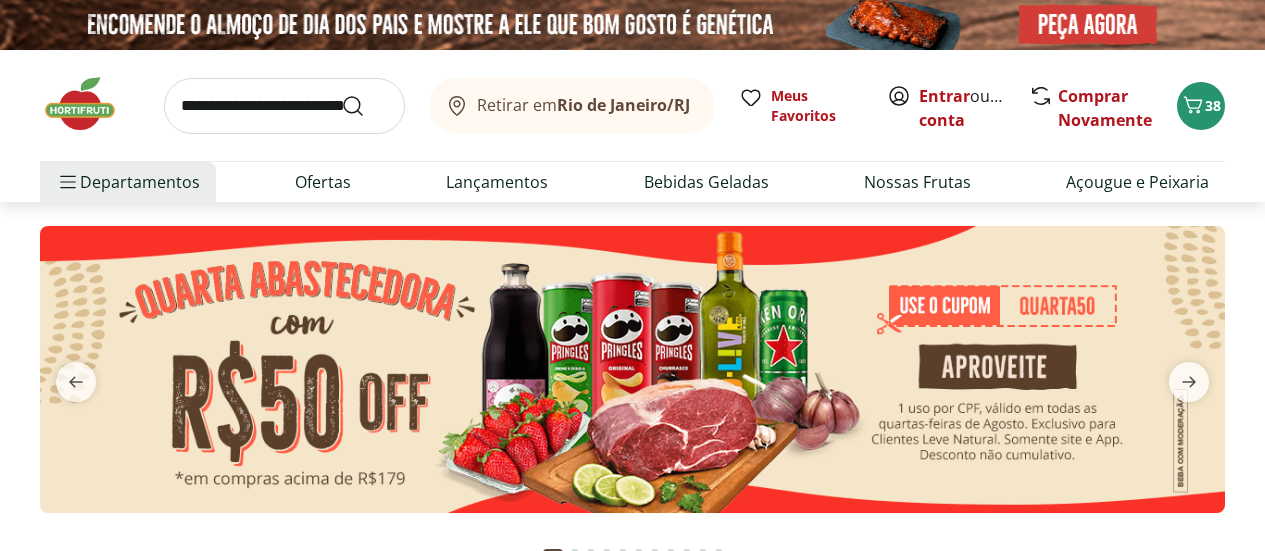 scroll, scrollTop: 0, scrollLeft: 0, axis: both 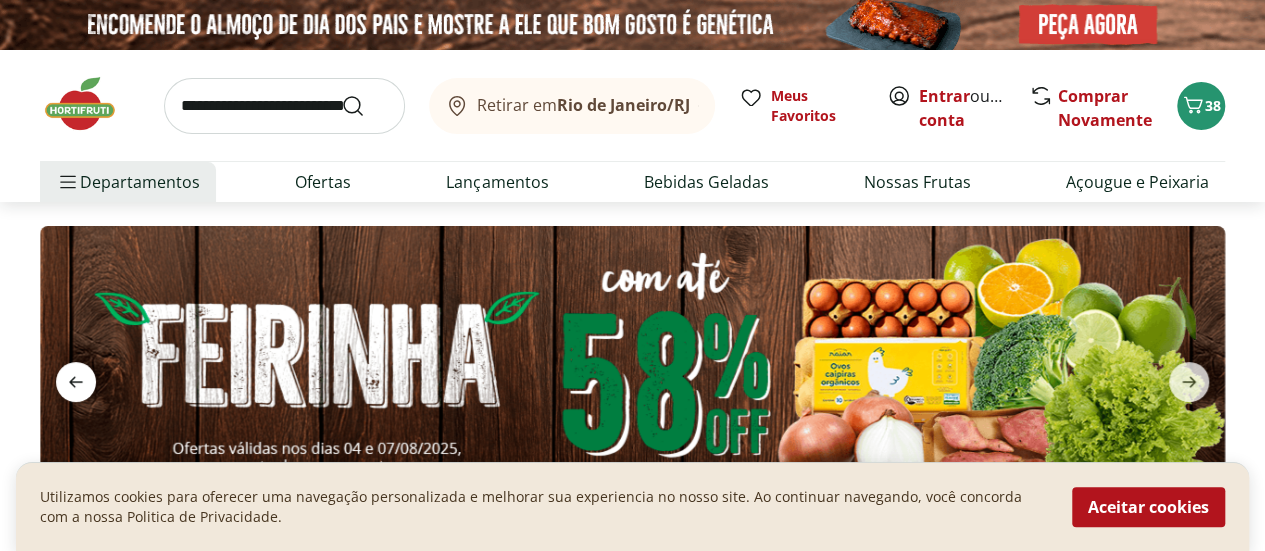 click 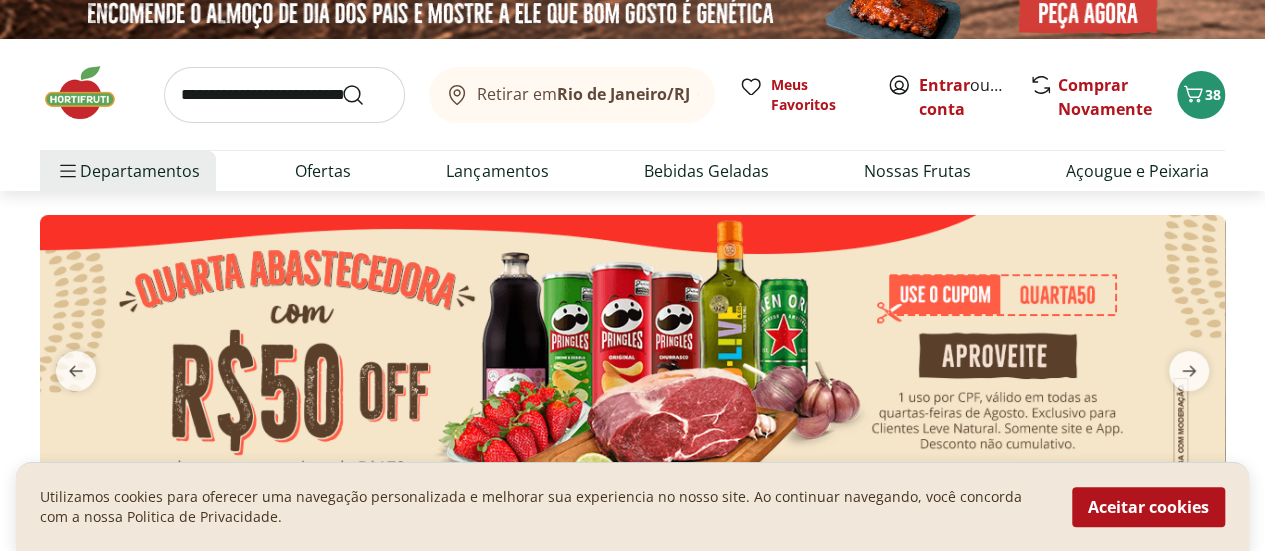scroll, scrollTop: 170, scrollLeft: 0, axis: vertical 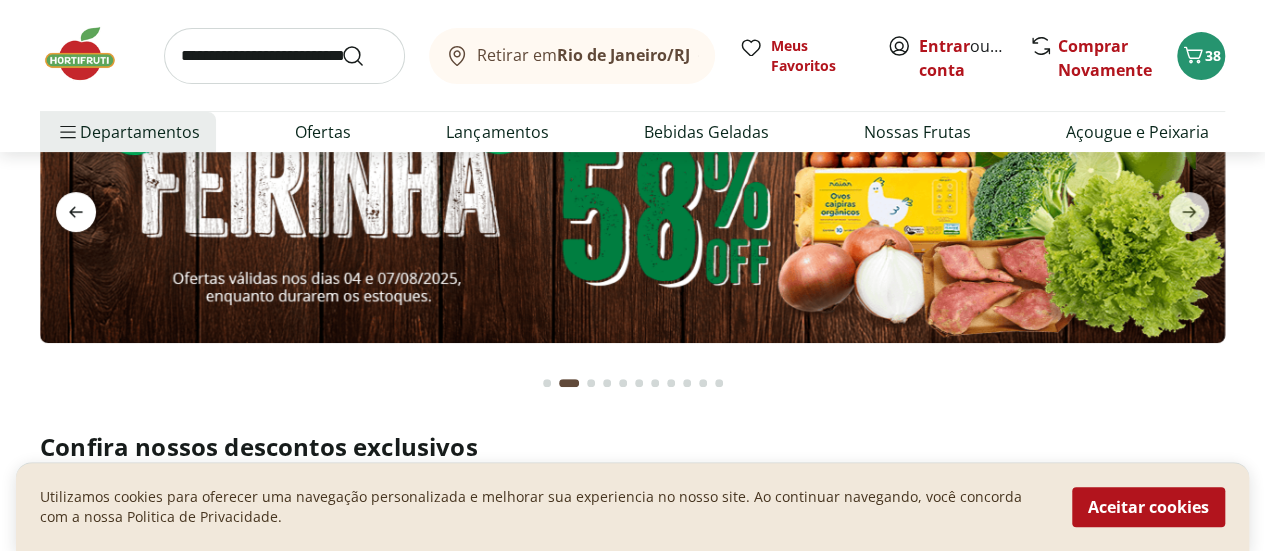 click at bounding box center (76, 212) 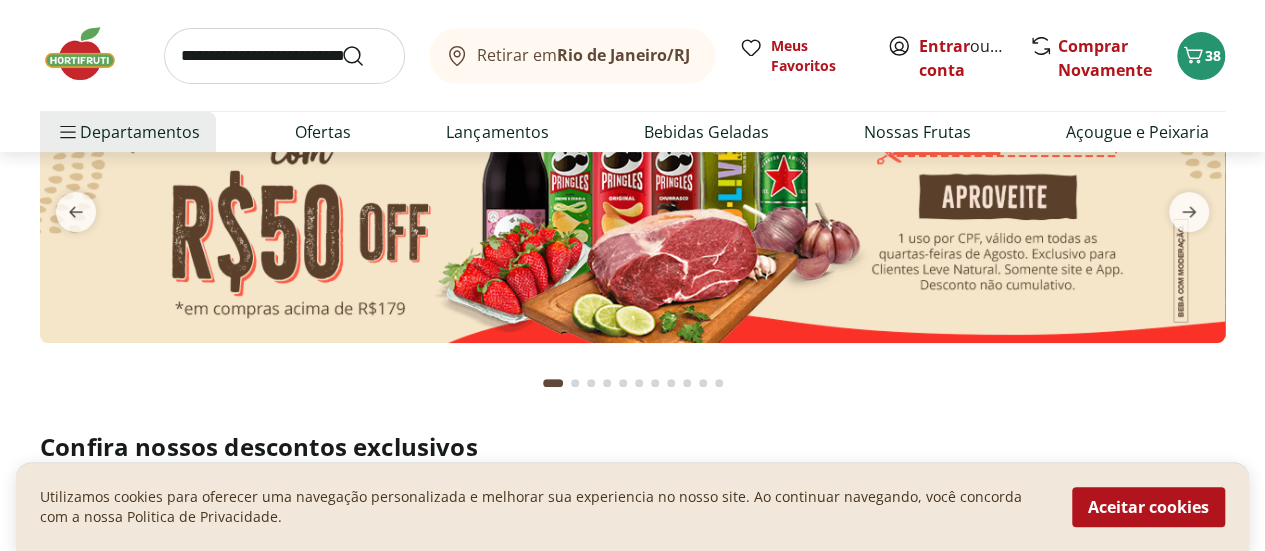 click at bounding box center [632, 199] 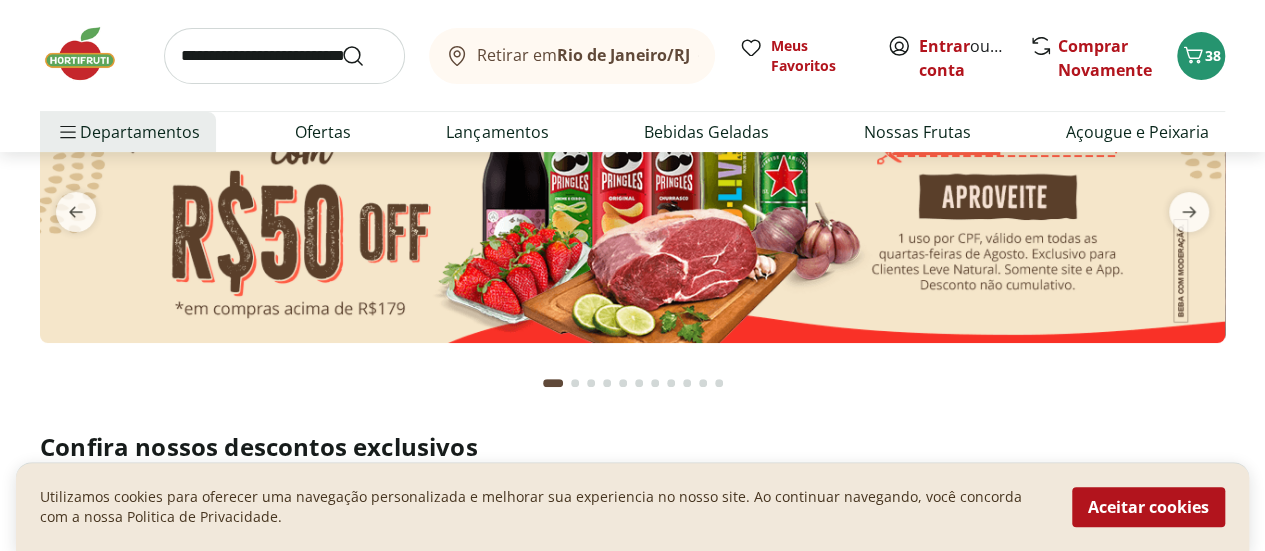 scroll, scrollTop: 0, scrollLeft: 0, axis: both 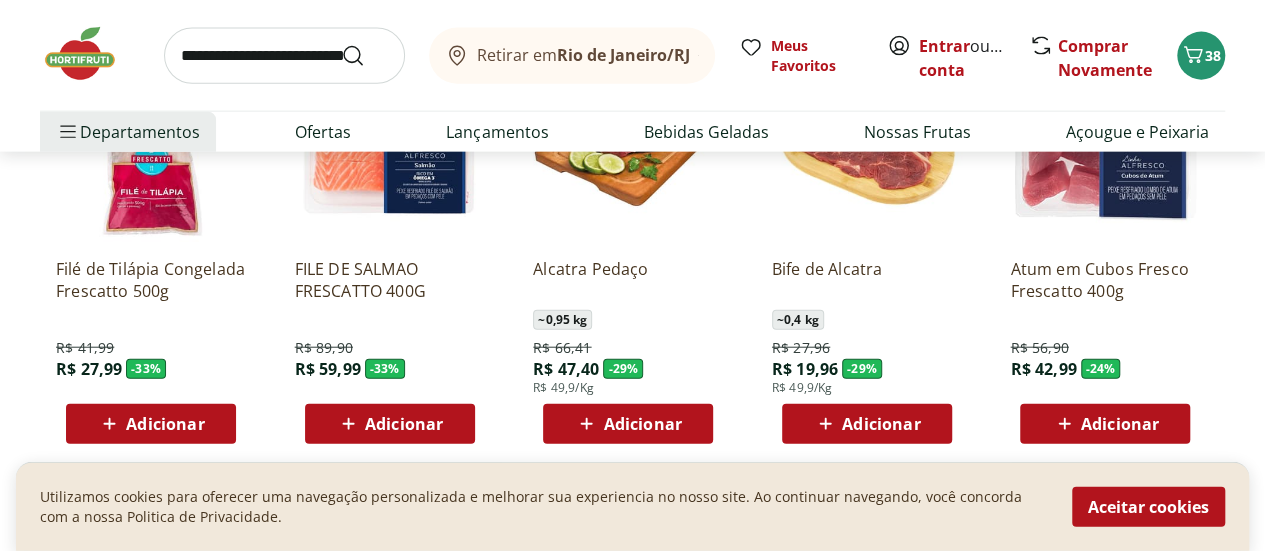 click on "Adicionar" at bounding box center (404, -160) 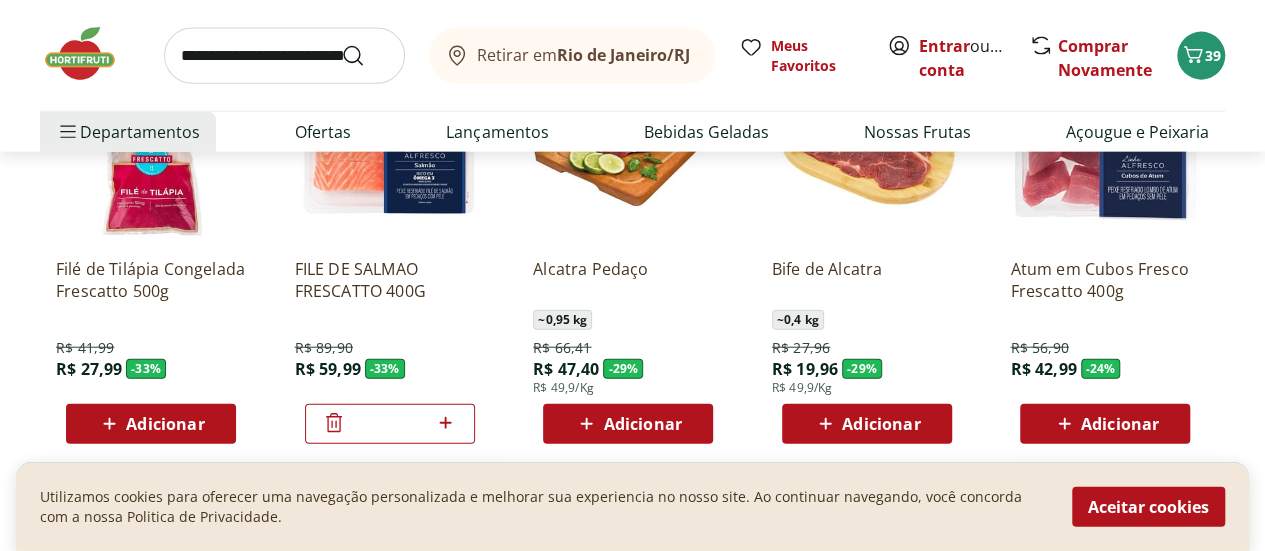 type on "*" 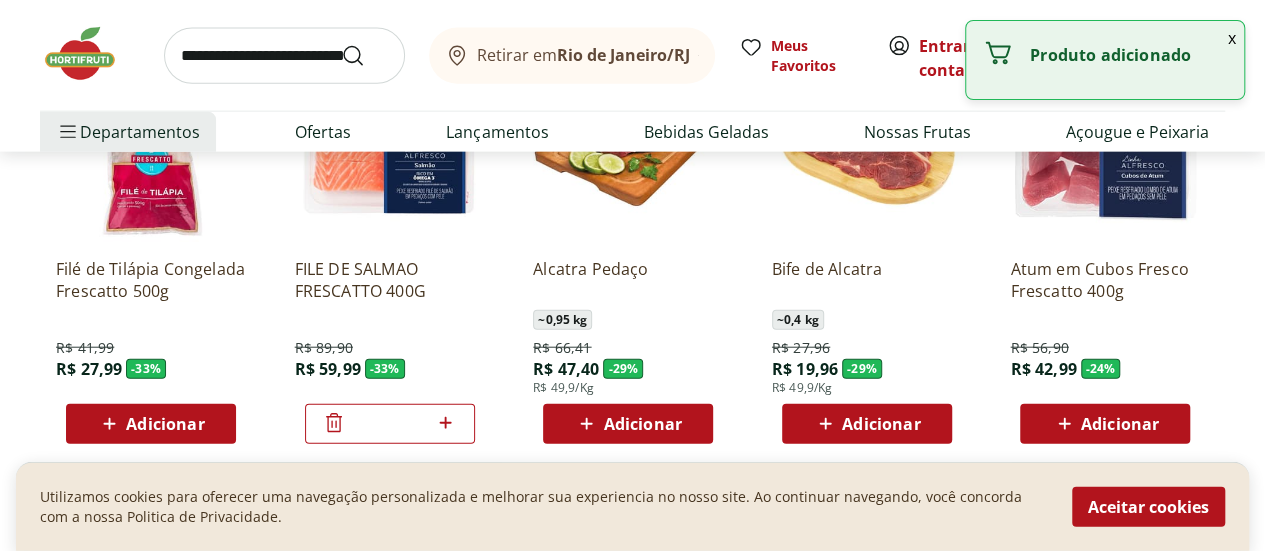 click on "Adicionar" at bounding box center [165, -160] 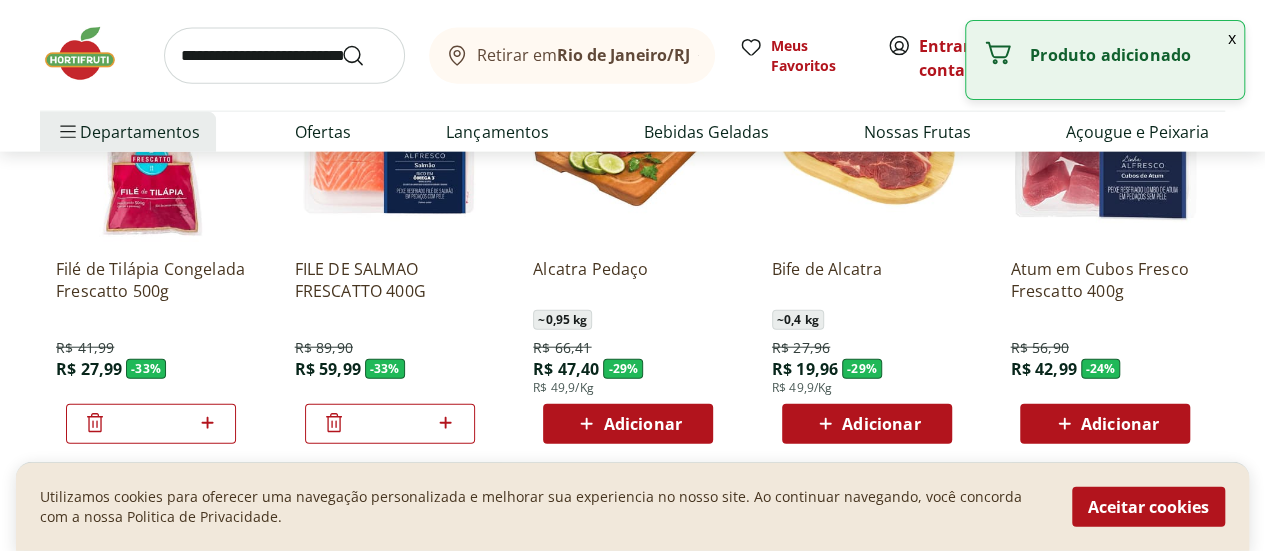 click on "Adicionar" at bounding box center (1120, -160) 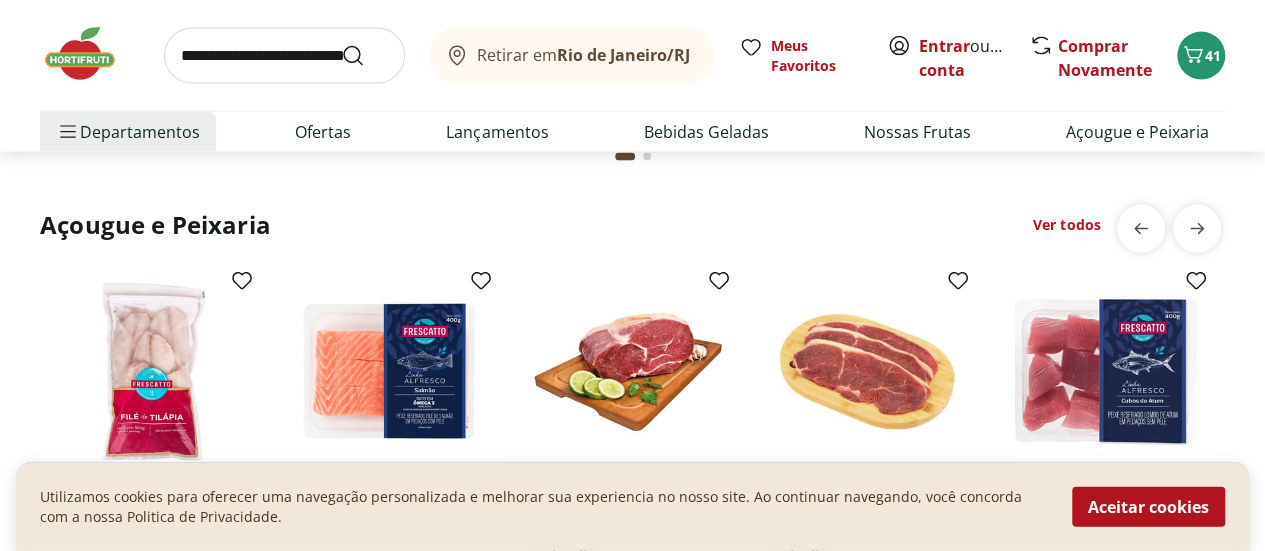 scroll, scrollTop: 2069, scrollLeft: 0, axis: vertical 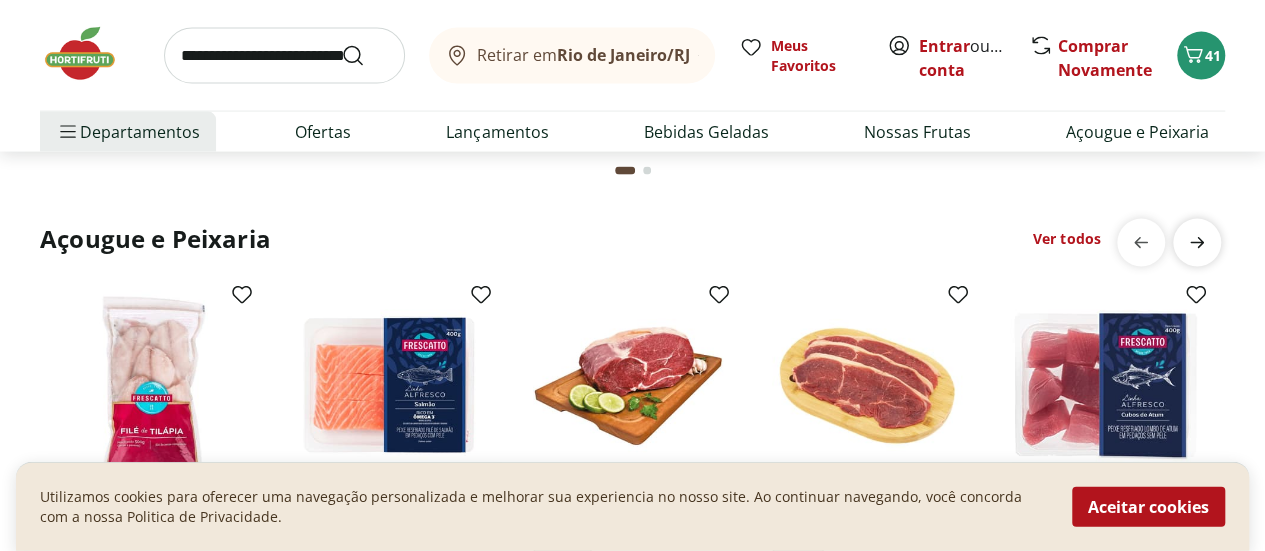 click 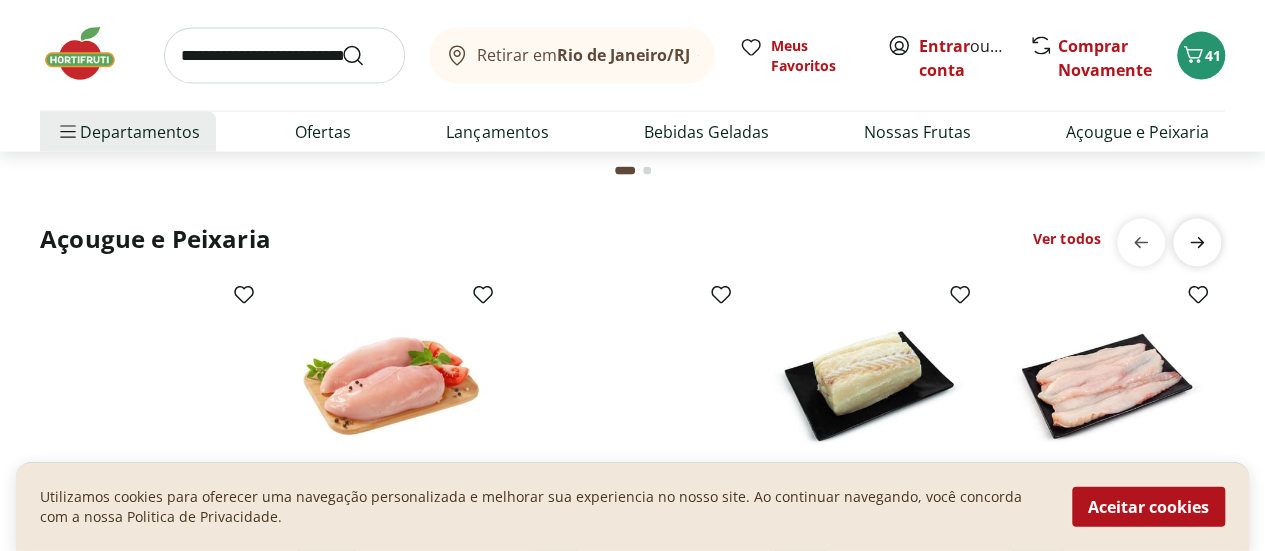 scroll, scrollTop: 0, scrollLeft: 1192, axis: horizontal 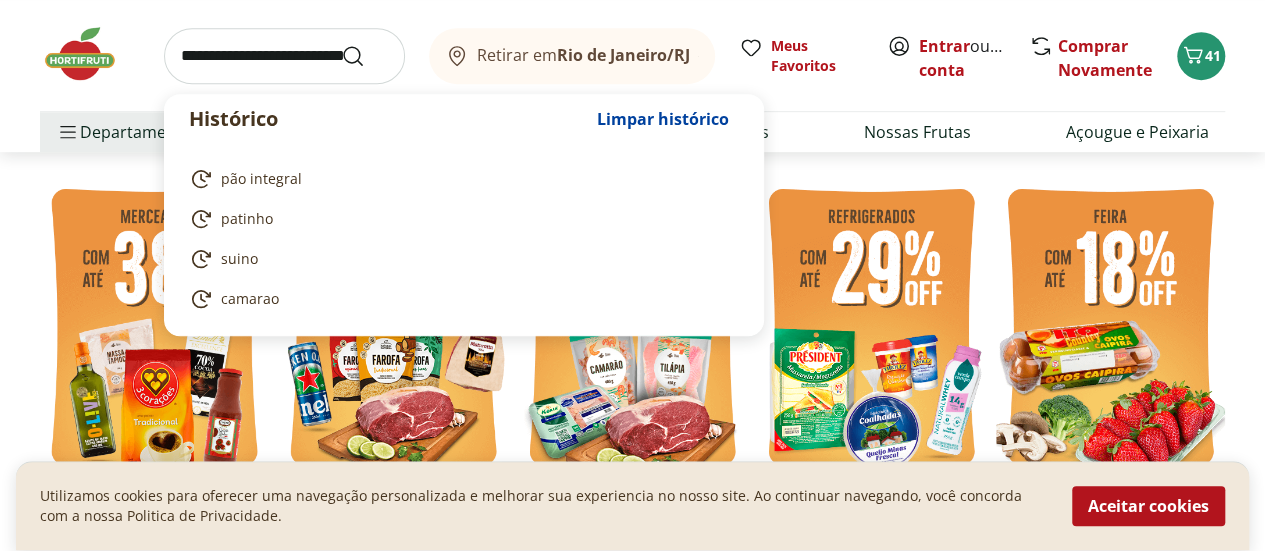 click at bounding box center (284, 56) 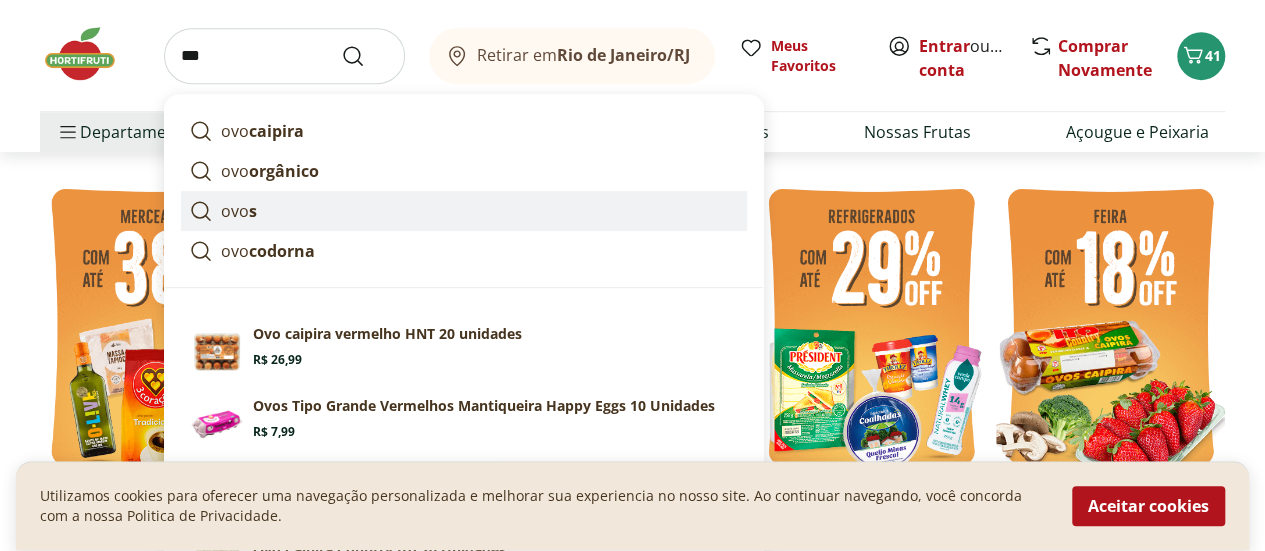 click on "ovo s" at bounding box center (464, 211) 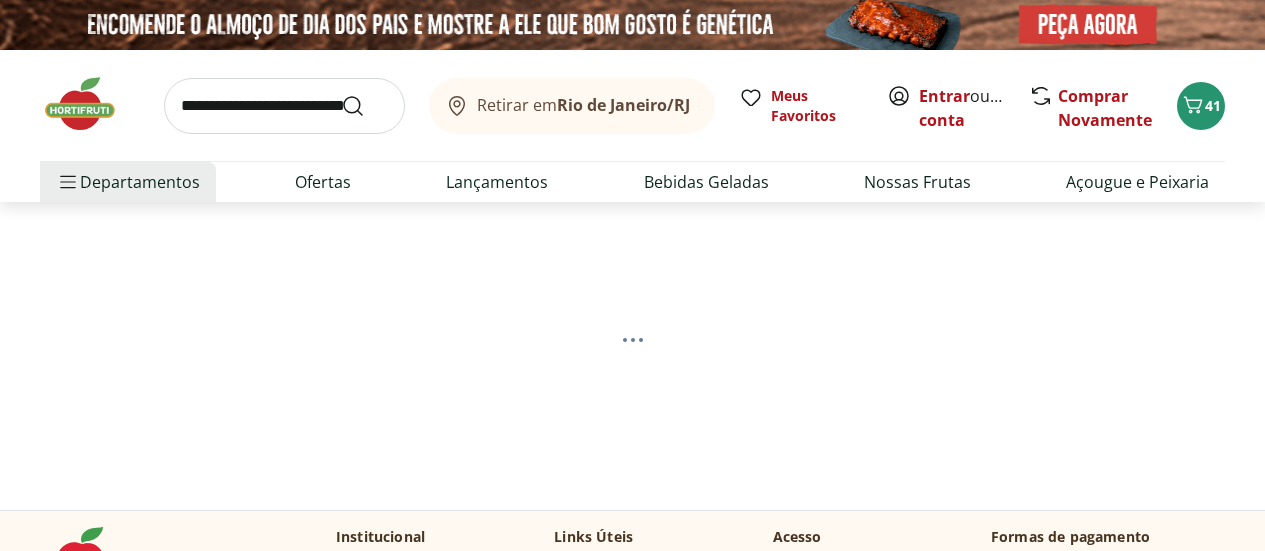 scroll, scrollTop: 0, scrollLeft: 0, axis: both 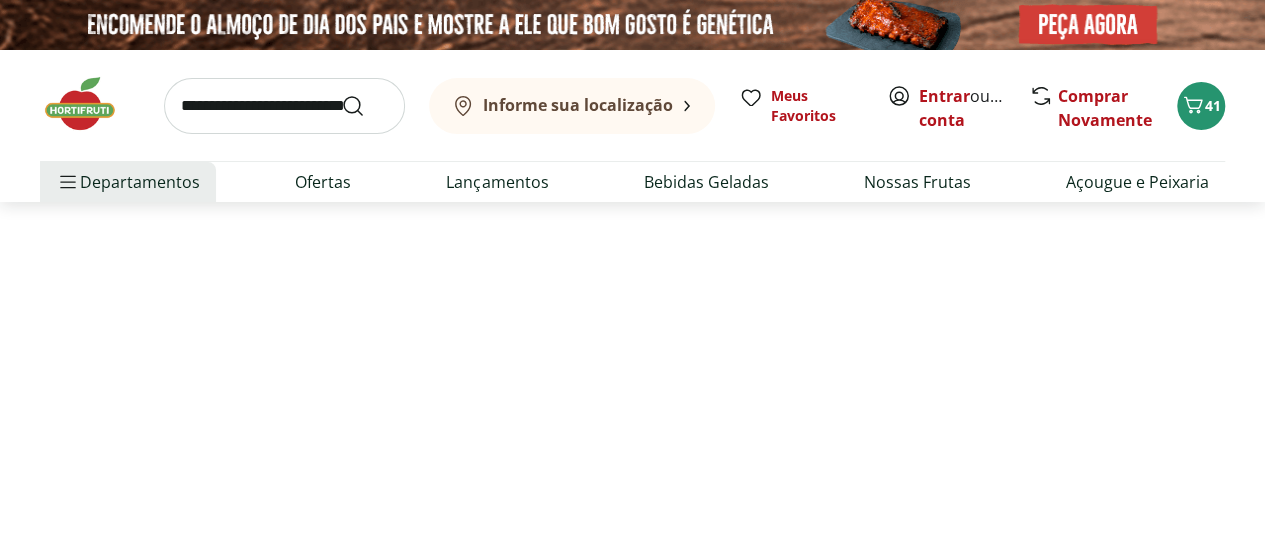 select on "**********" 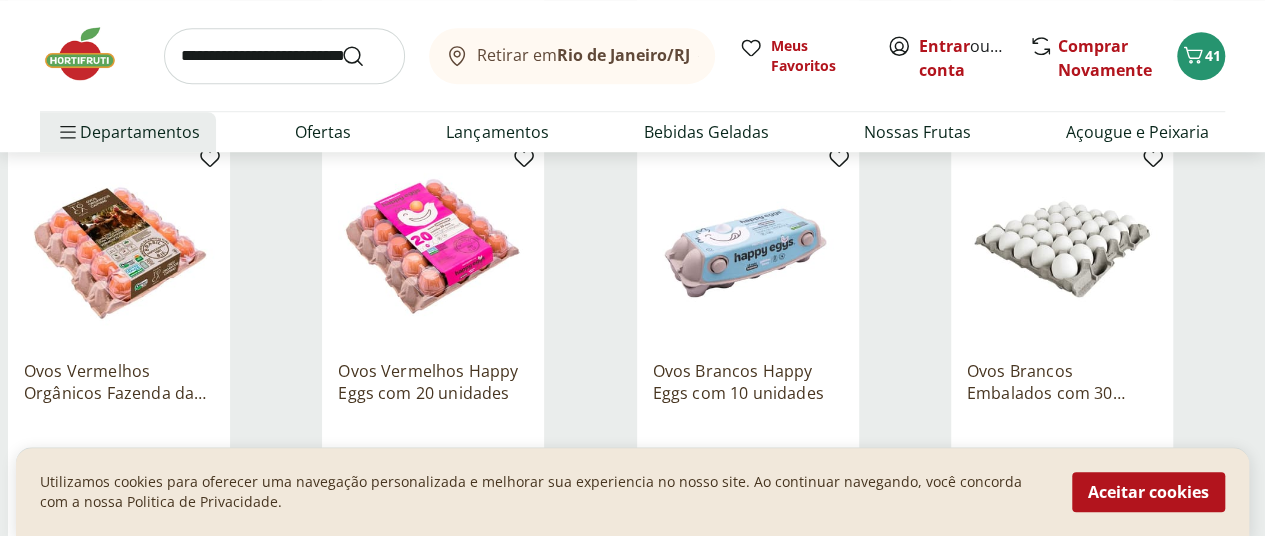 scroll, scrollTop: 720, scrollLeft: 0, axis: vertical 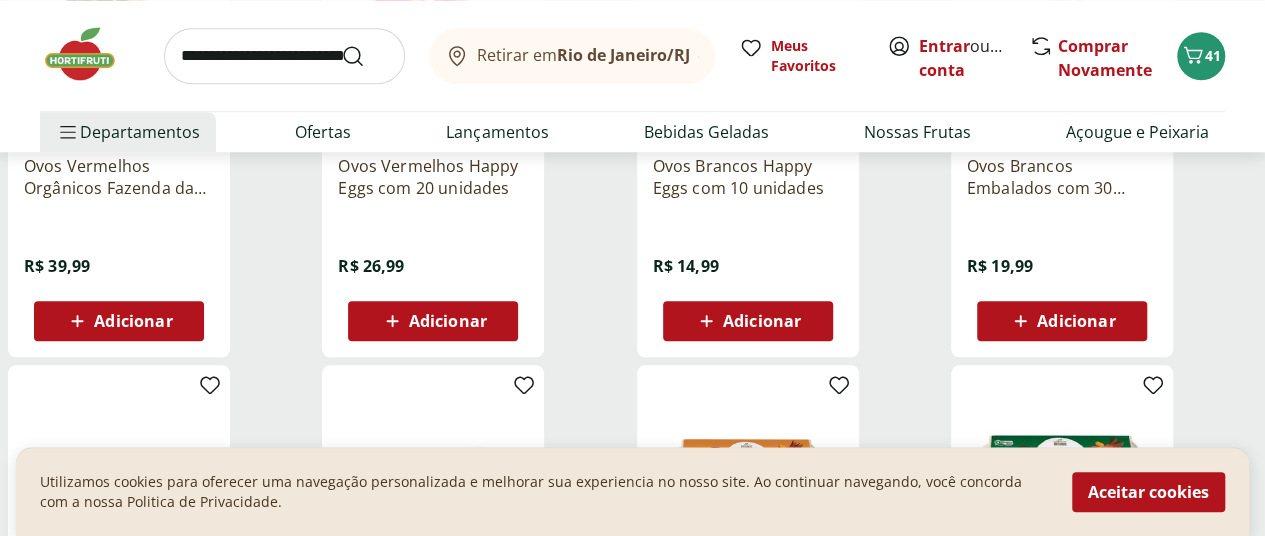 click on "Adicionar" at bounding box center [1061, 321] 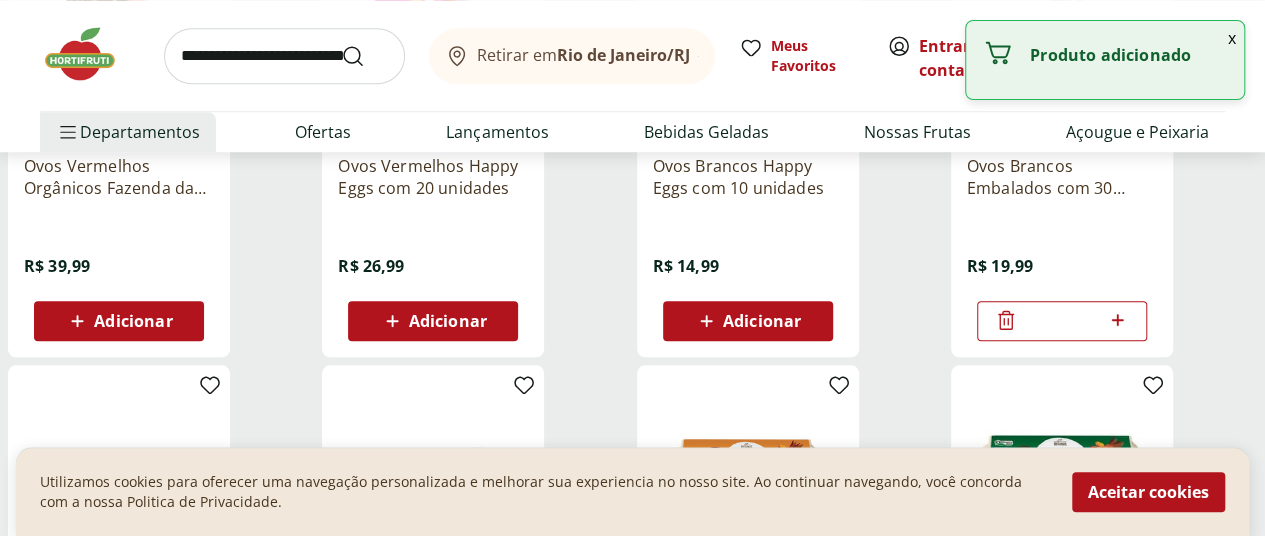 click on "x" at bounding box center [1232, 38] 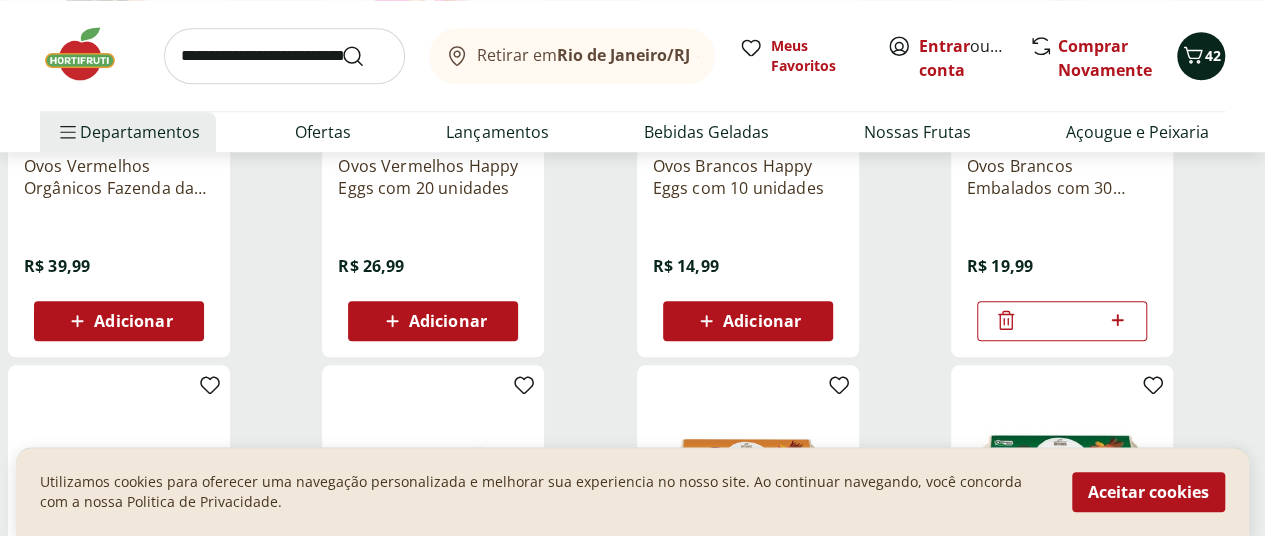 click 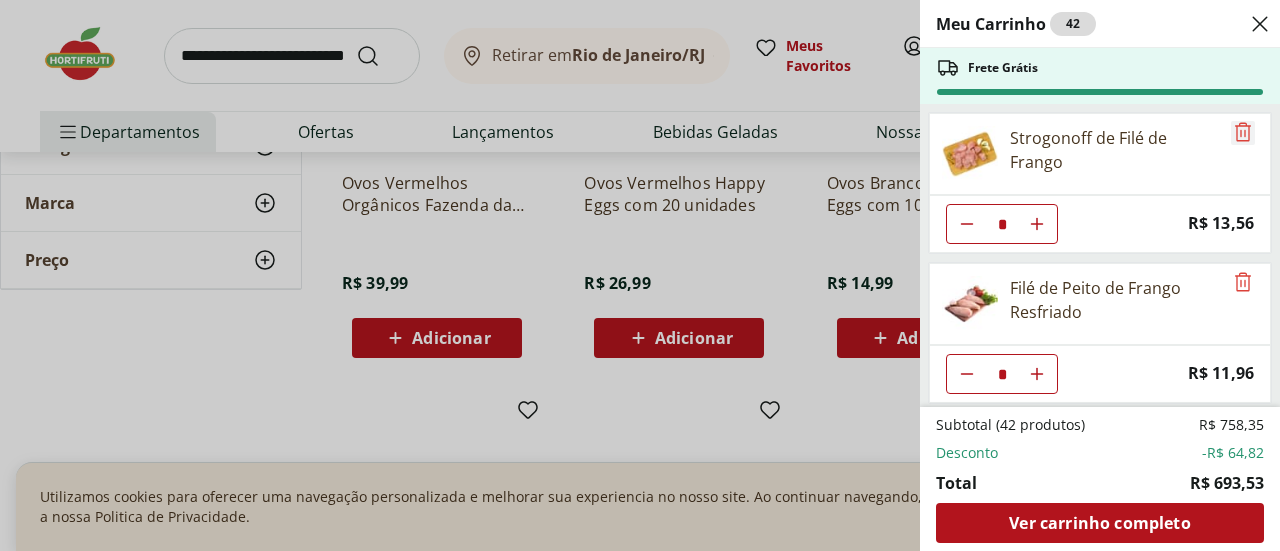 click 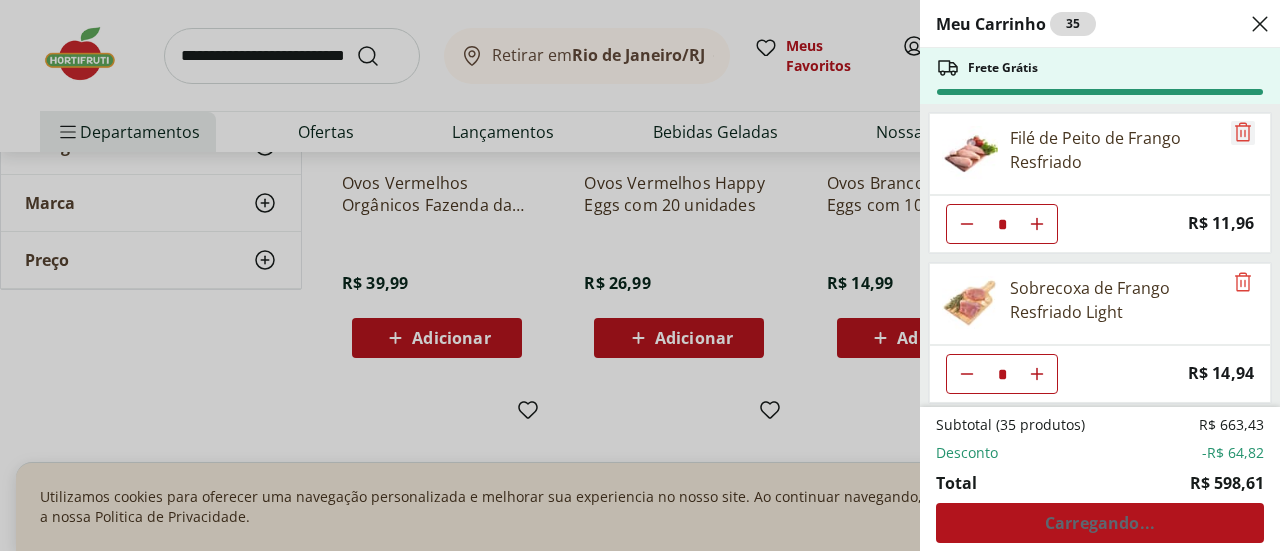 click 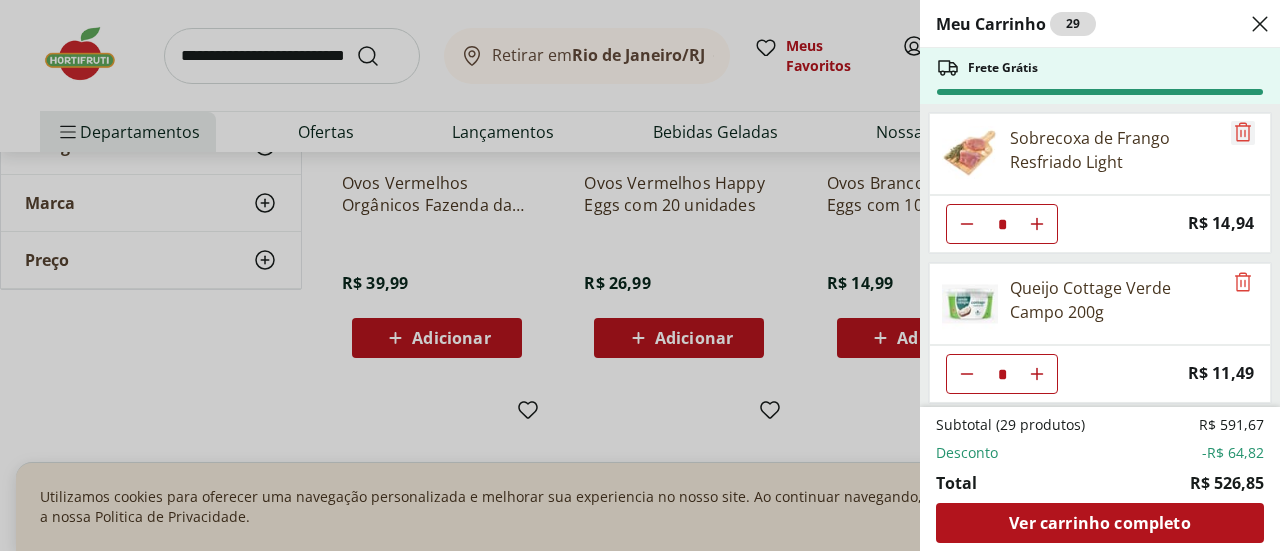 click 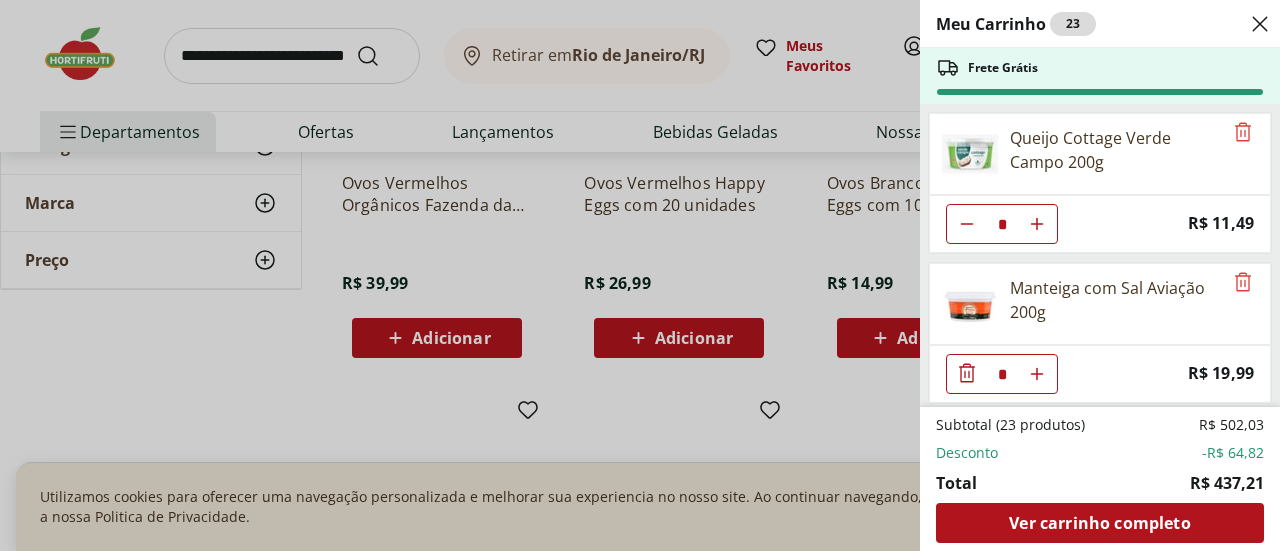 click 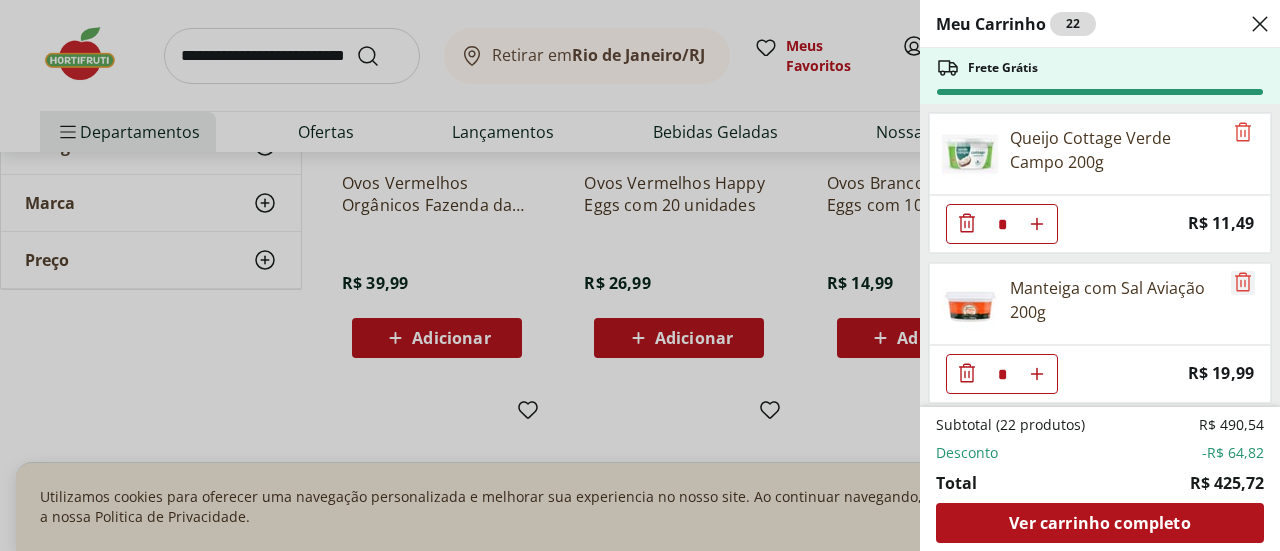 click 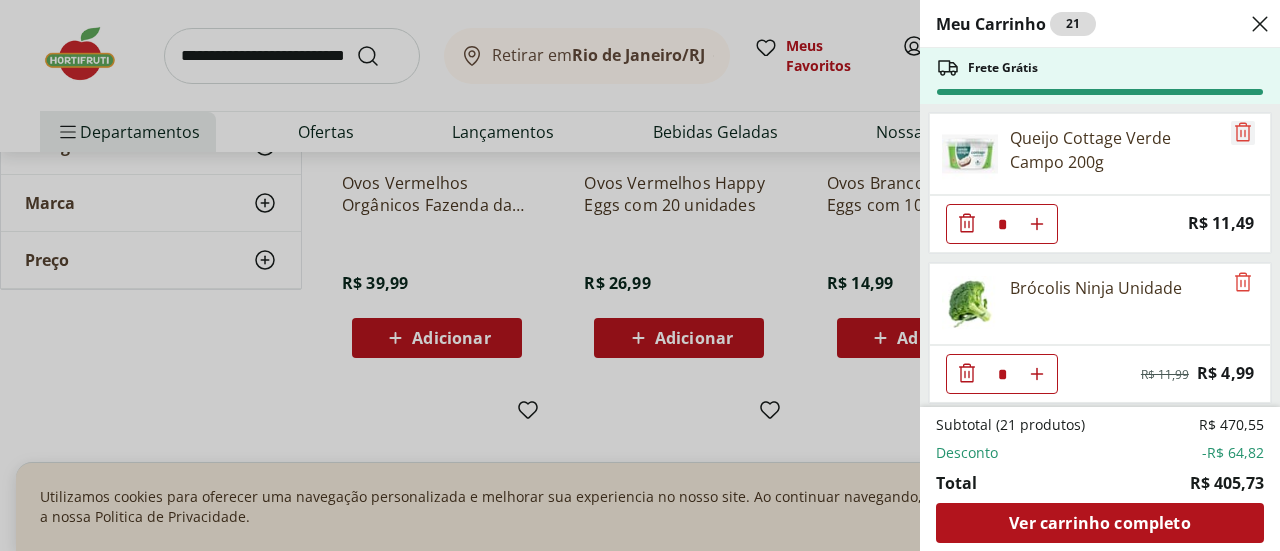 click 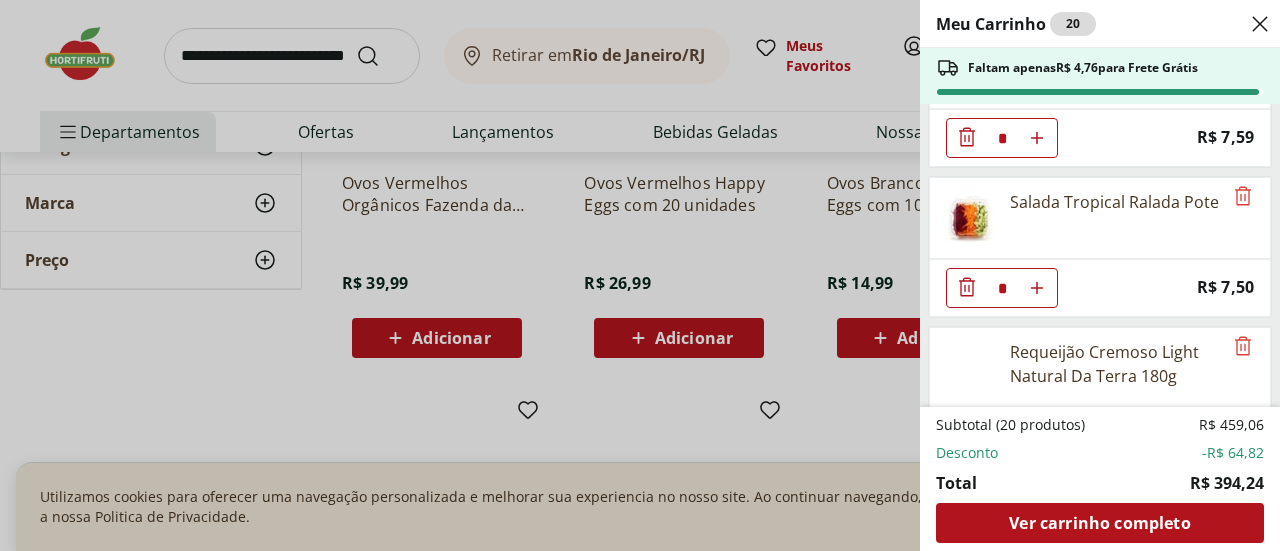 scroll, scrollTop: 254, scrollLeft: 0, axis: vertical 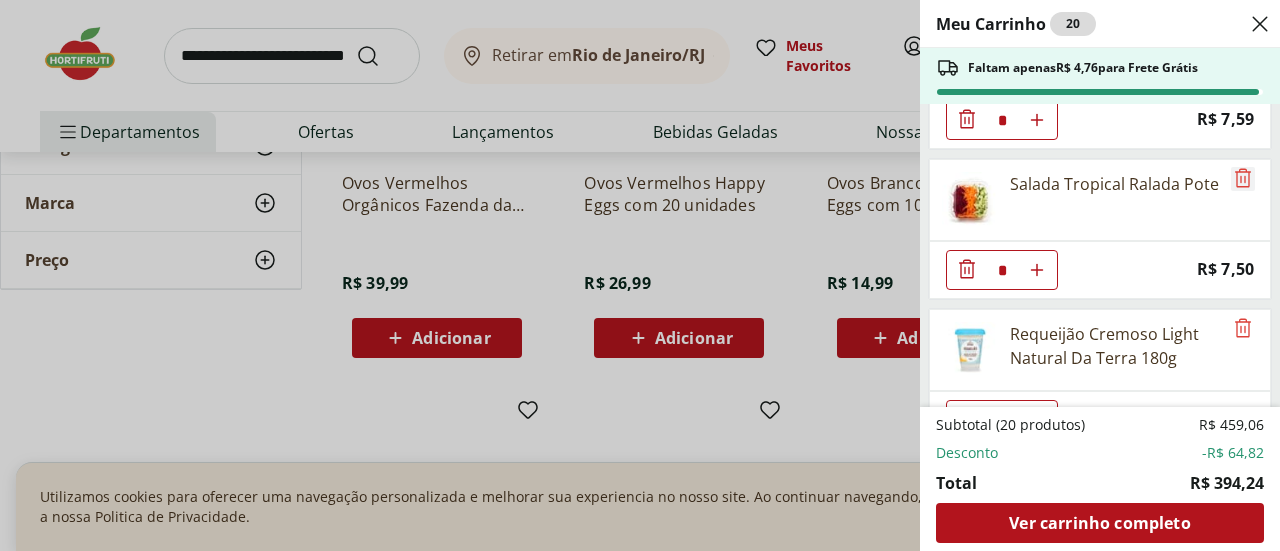 click 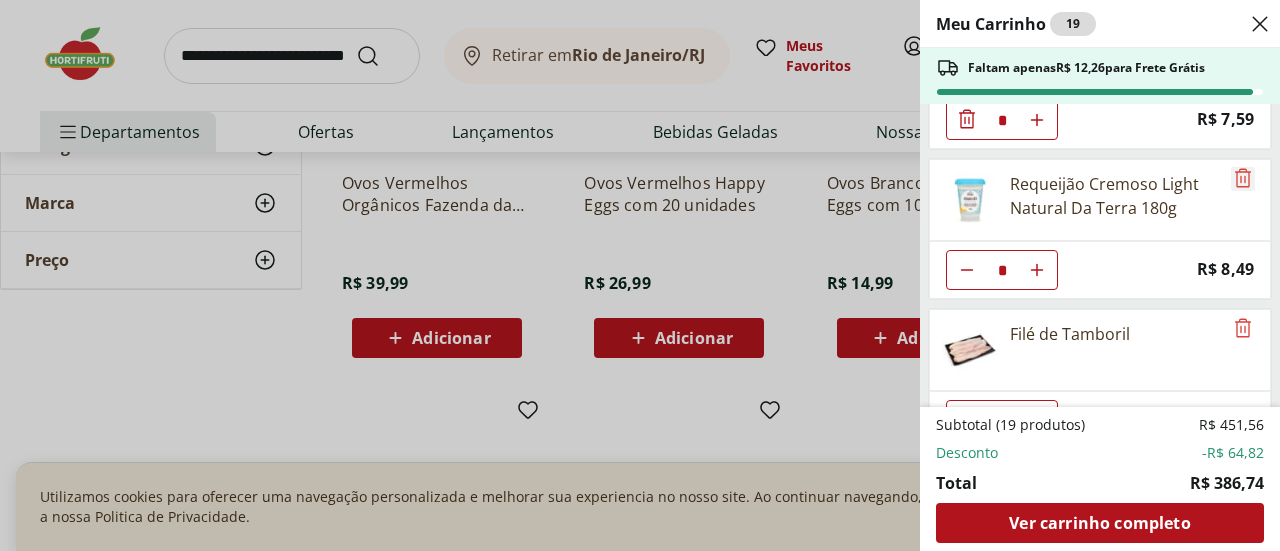 click 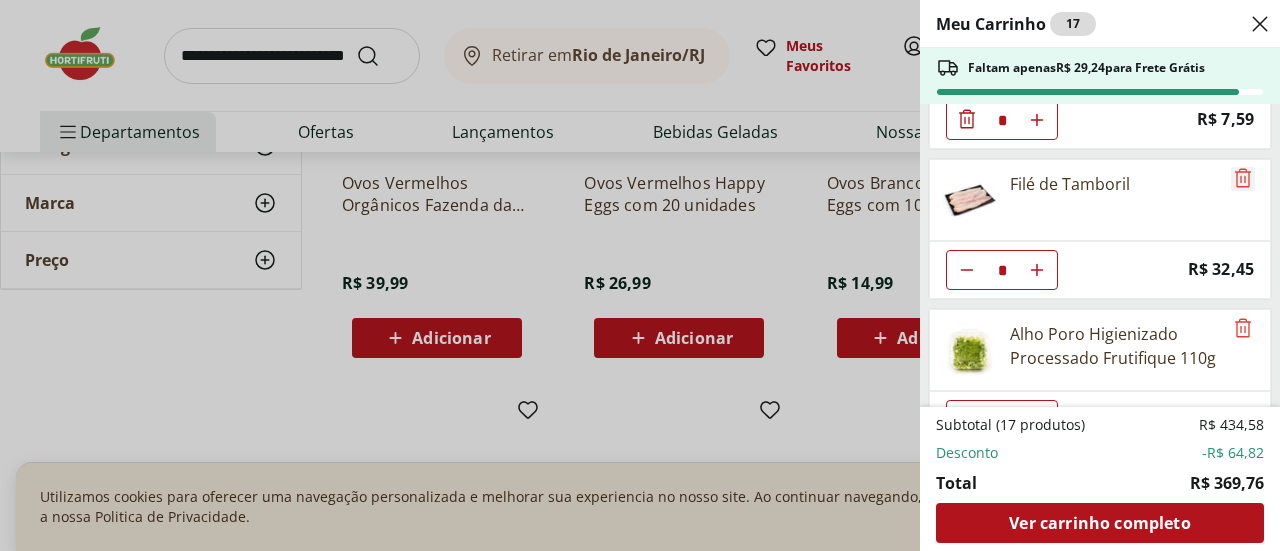 click 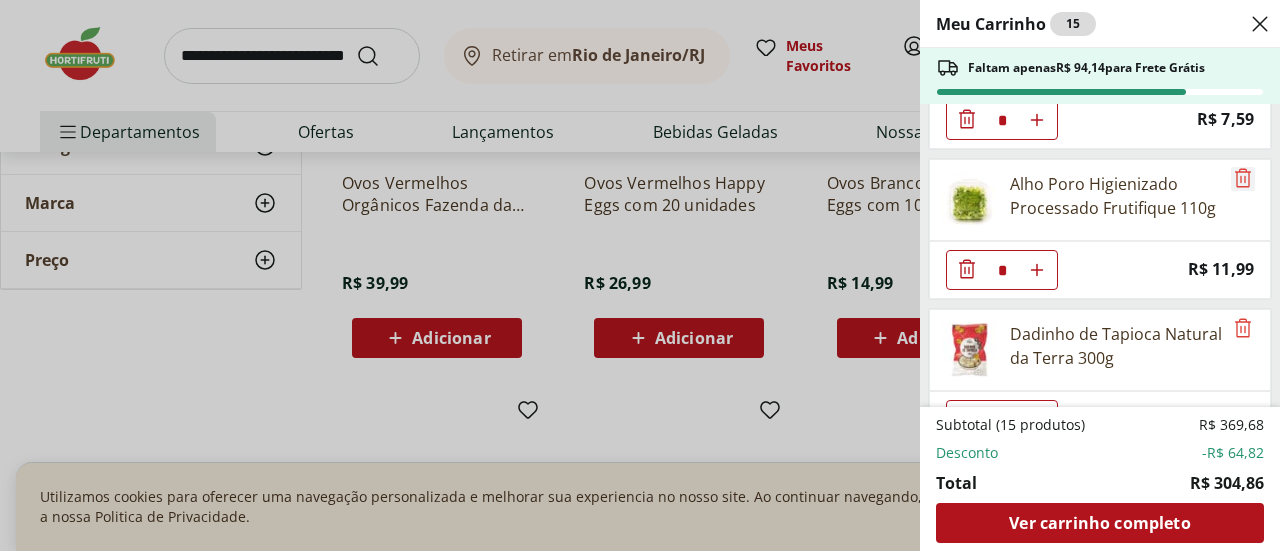 click 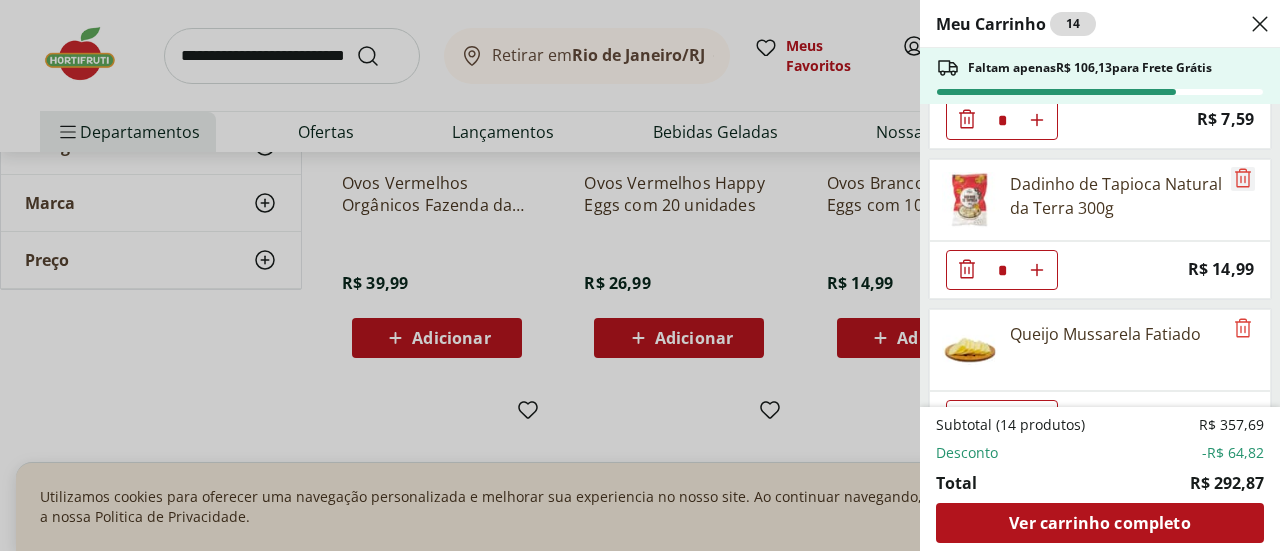 click 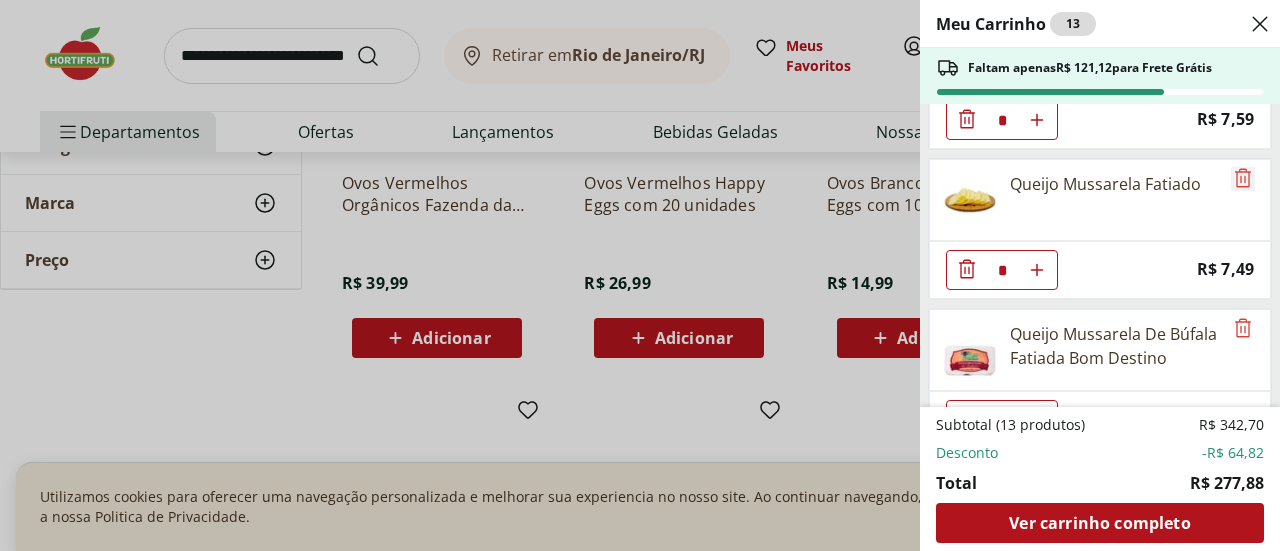 click 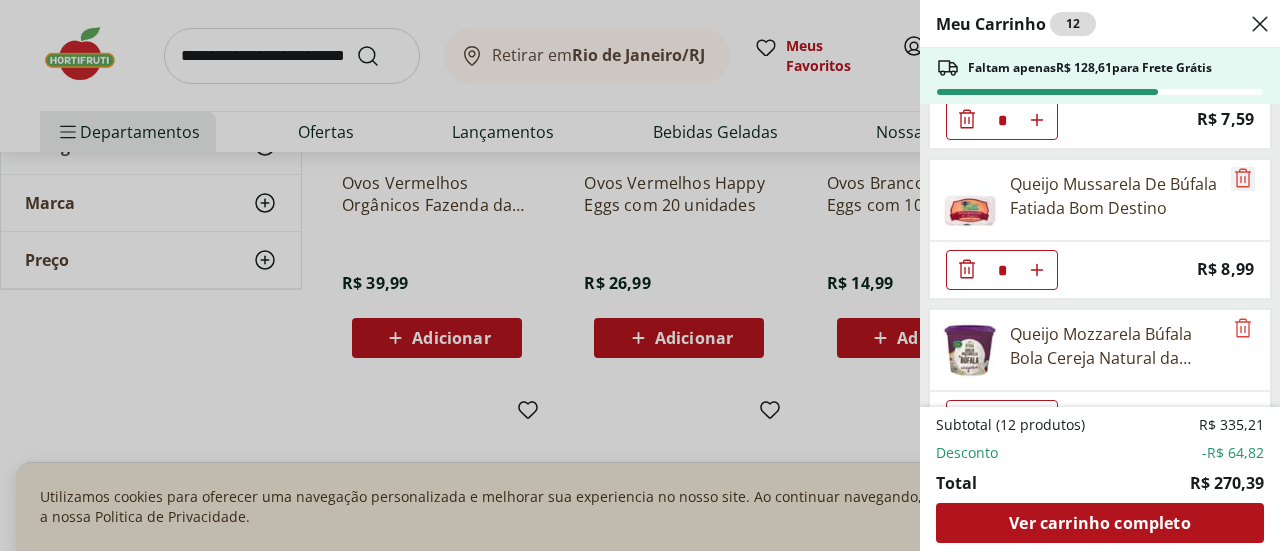 click 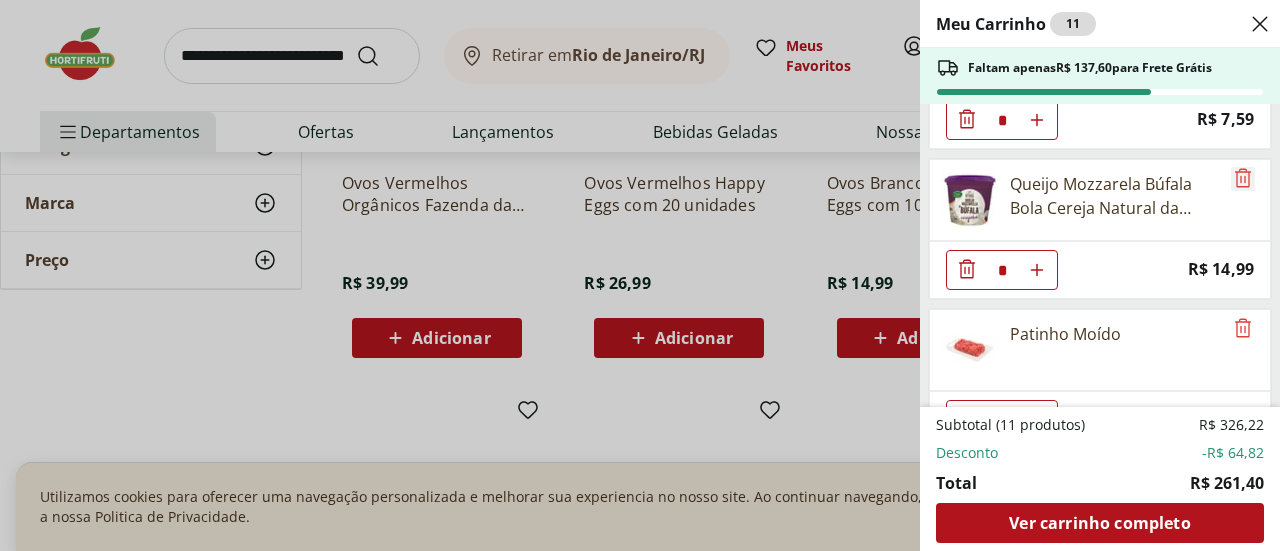 click 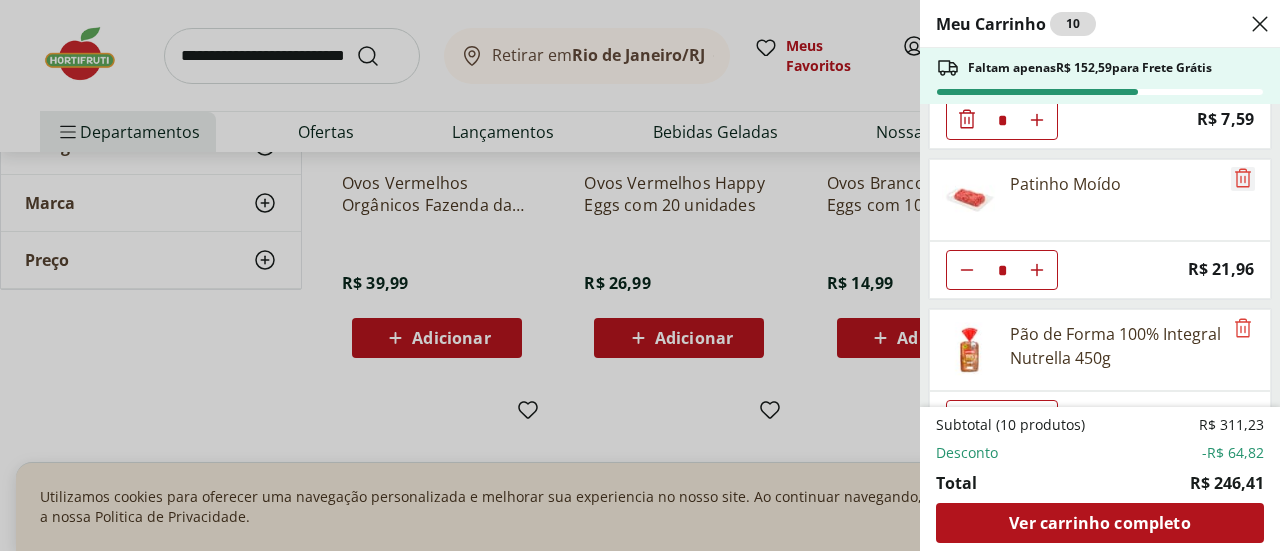 click 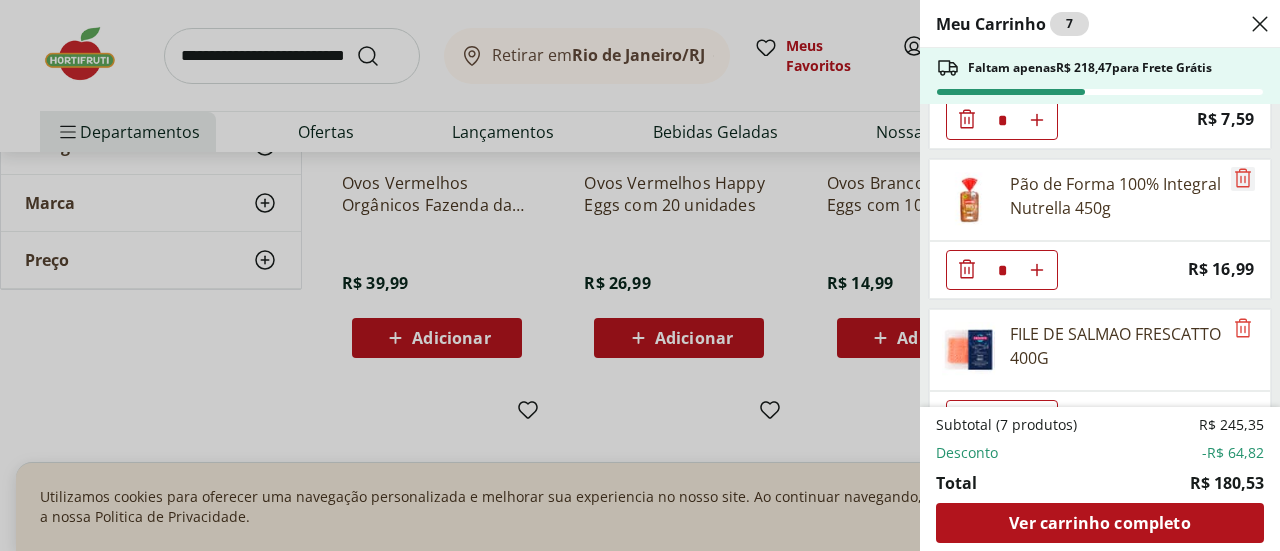 click 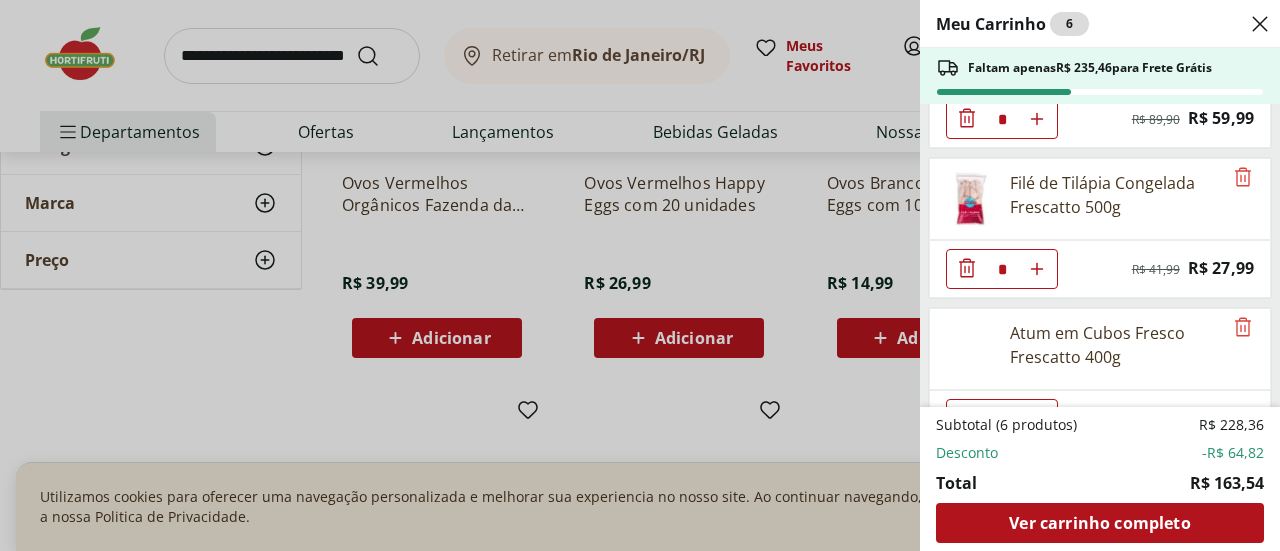 scroll, scrollTop: 430, scrollLeft: 0, axis: vertical 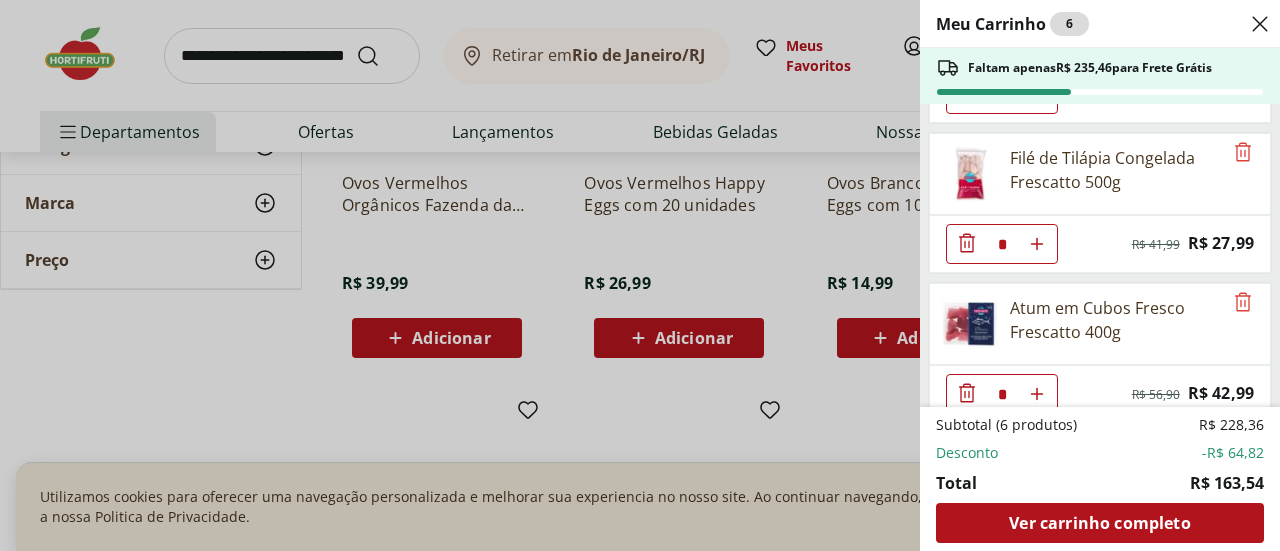 click at bounding box center (1037, -206) 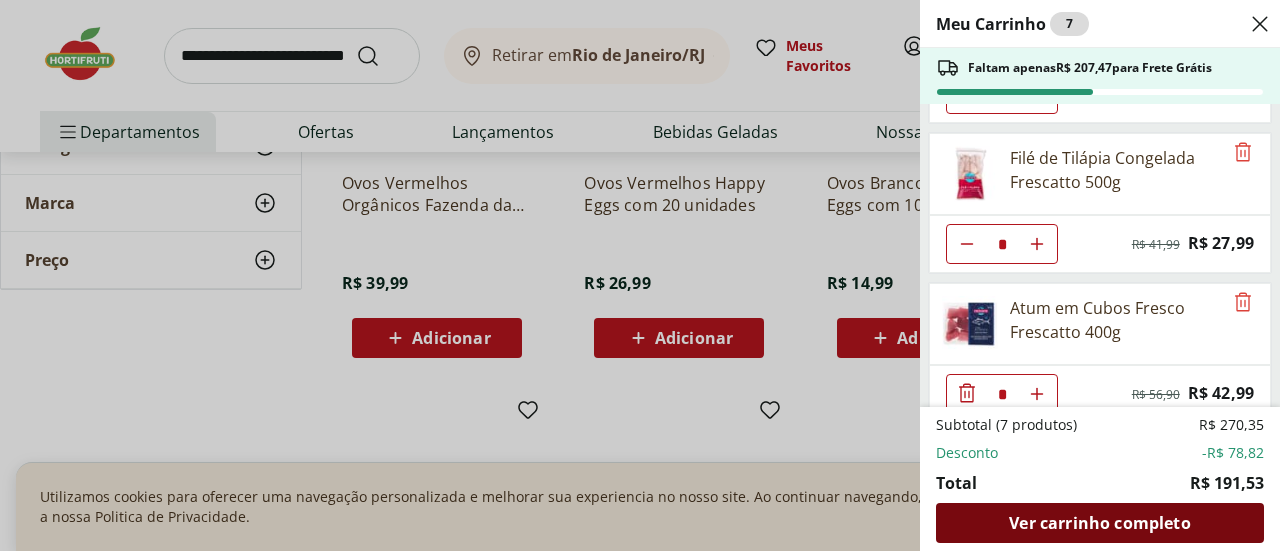 click on "Ver carrinho completo" at bounding box center (1099, 523) 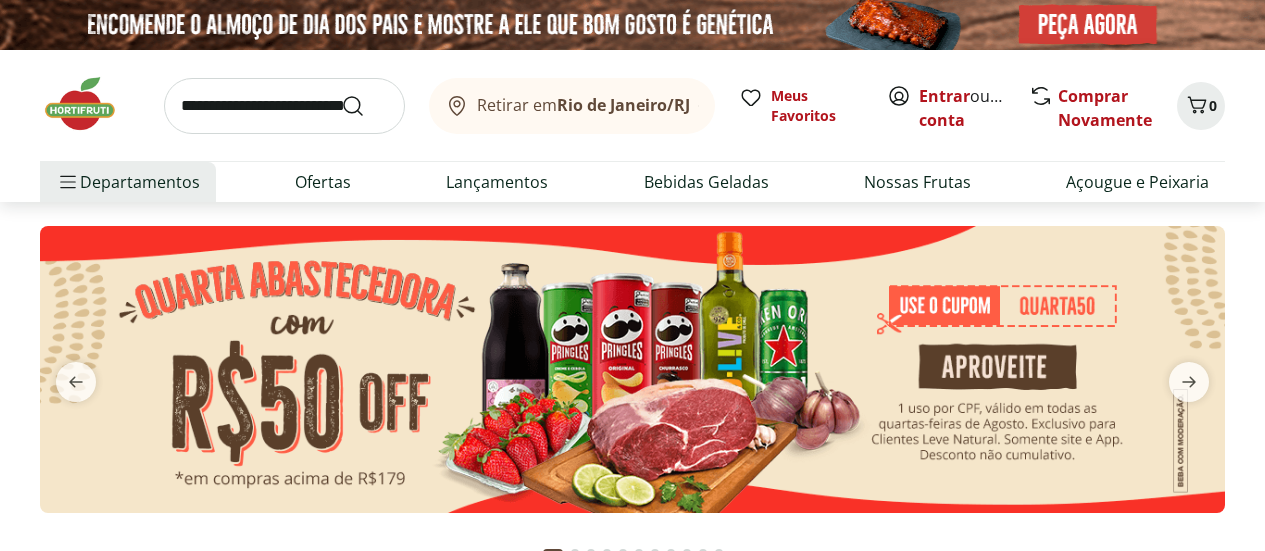 scroll, scrollTop: 0, scrollLeft: 0, axis: both 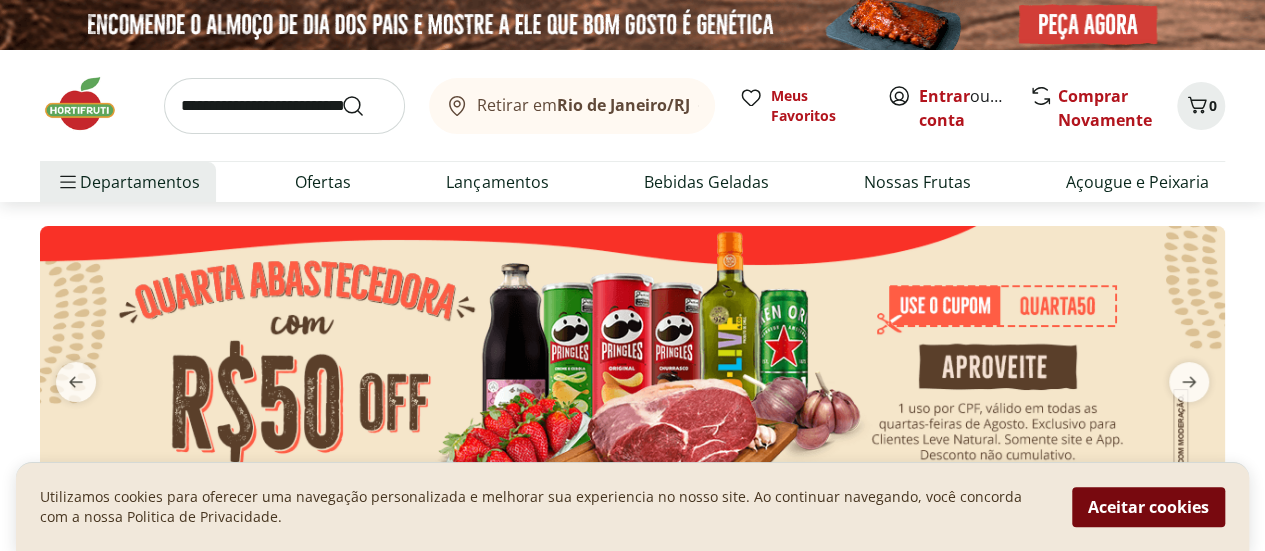 click on "Aceitar cookies" at bounding box center [1148, 507] 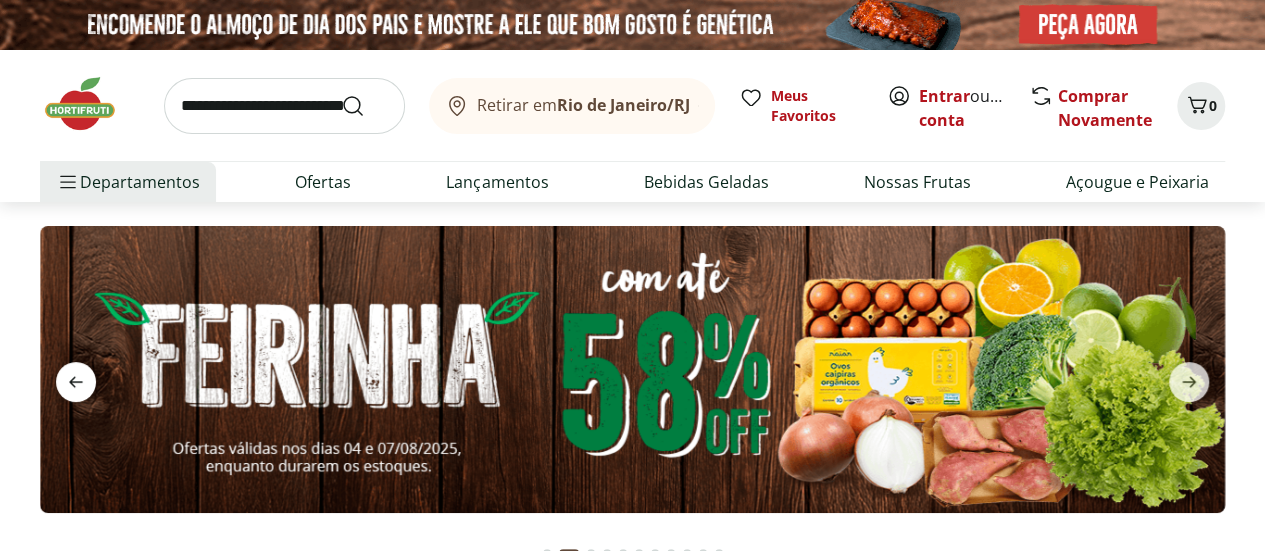 click 